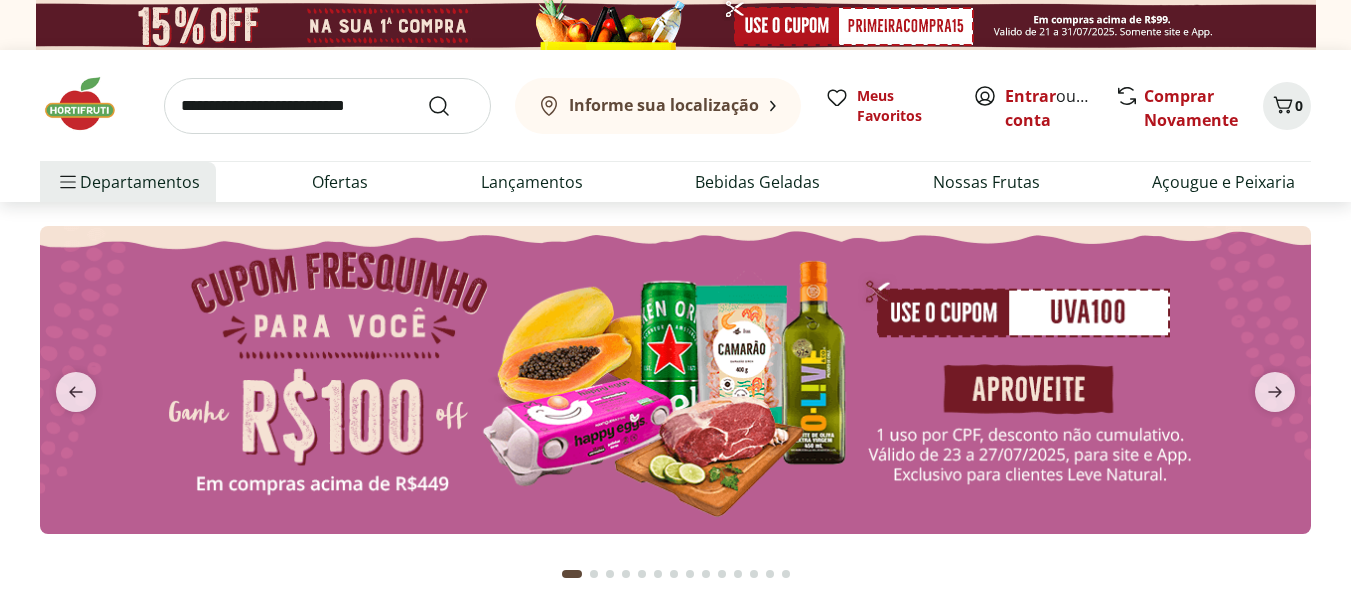 scroll, scrollTop: 0, scrollLeft: 0, axis: both 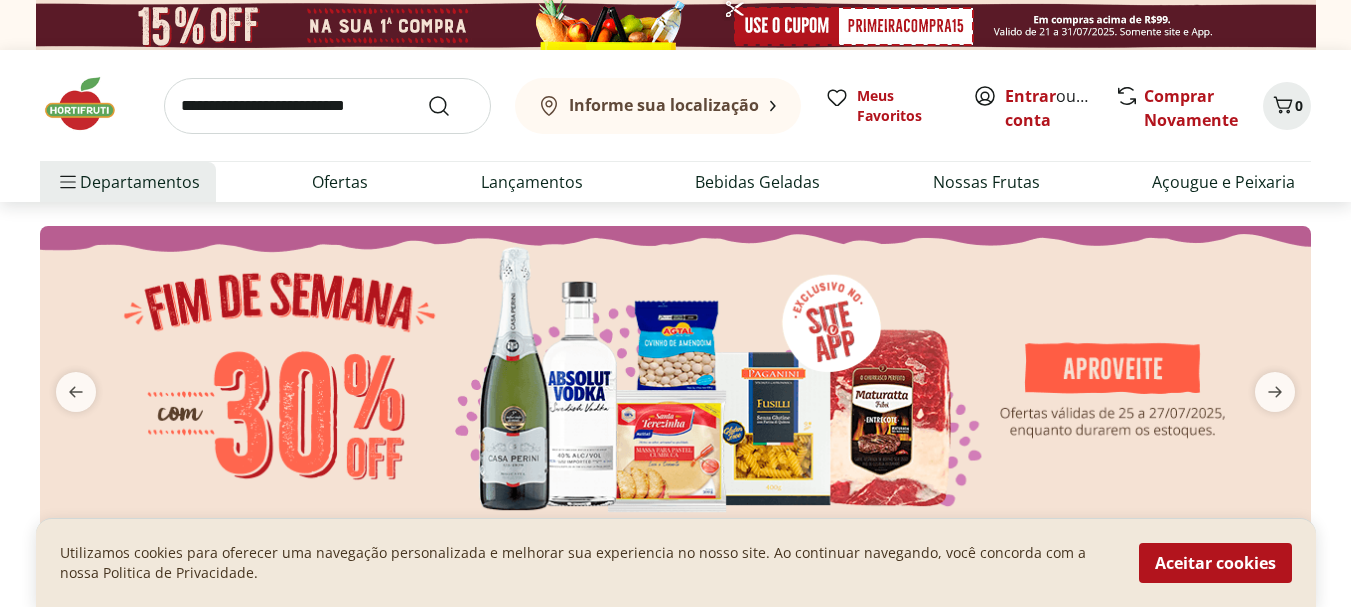 click on "Informe sua localização" at bounding box center (648, 106) 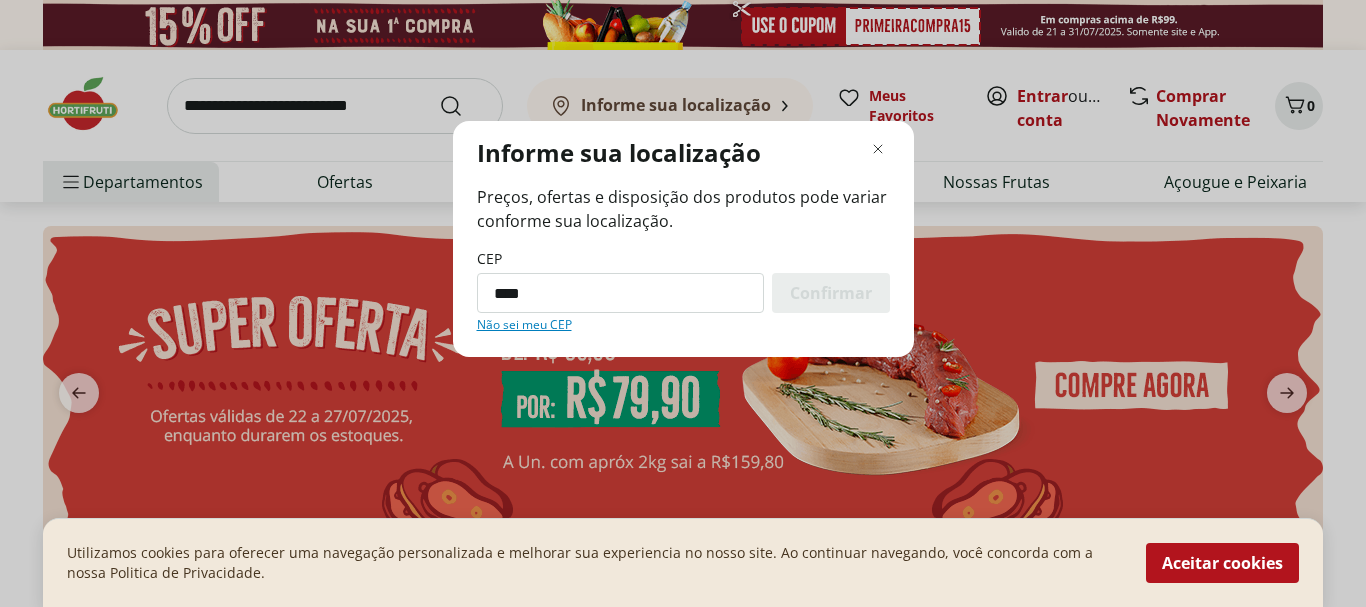 type on "*********" 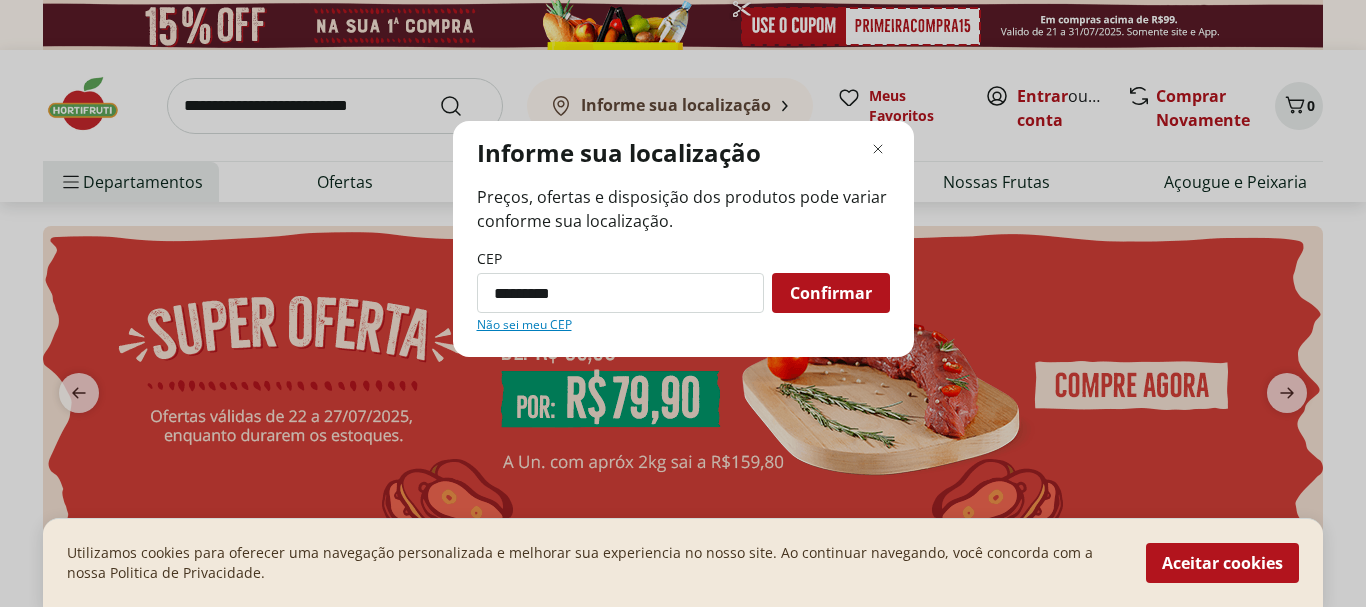 click on "Confirmar" at bounding box center (831, 293) 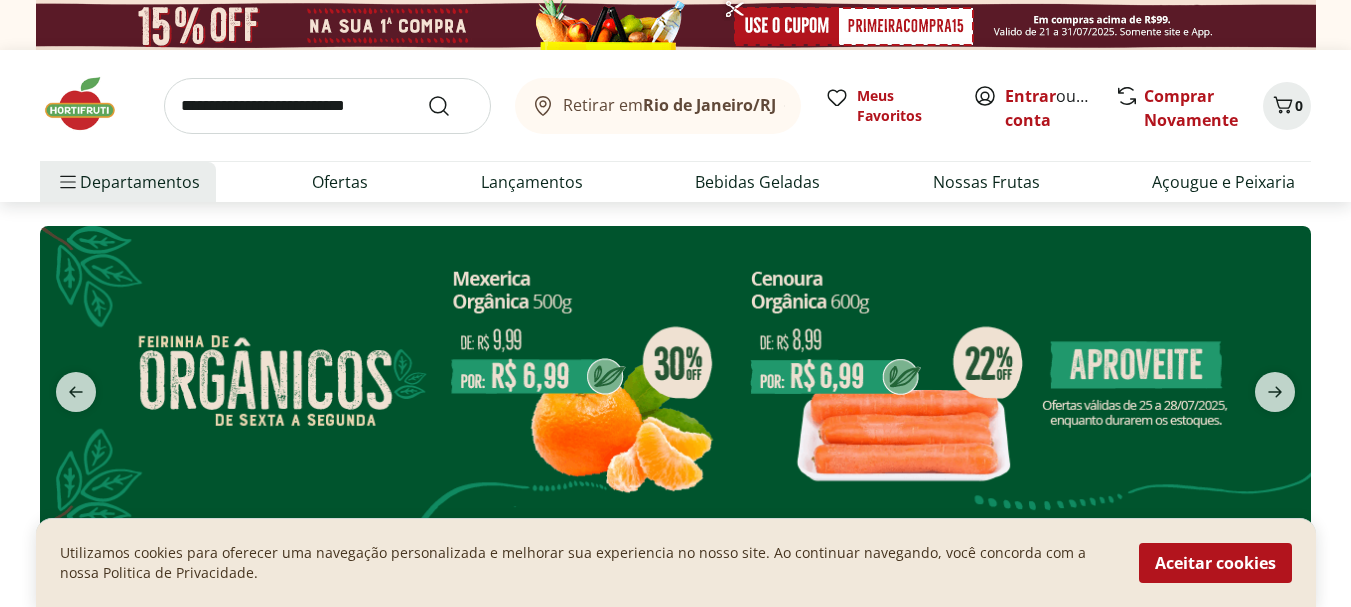click on "Retirar em  [CITY]/[STATE]" at bounding box center [653, 106] 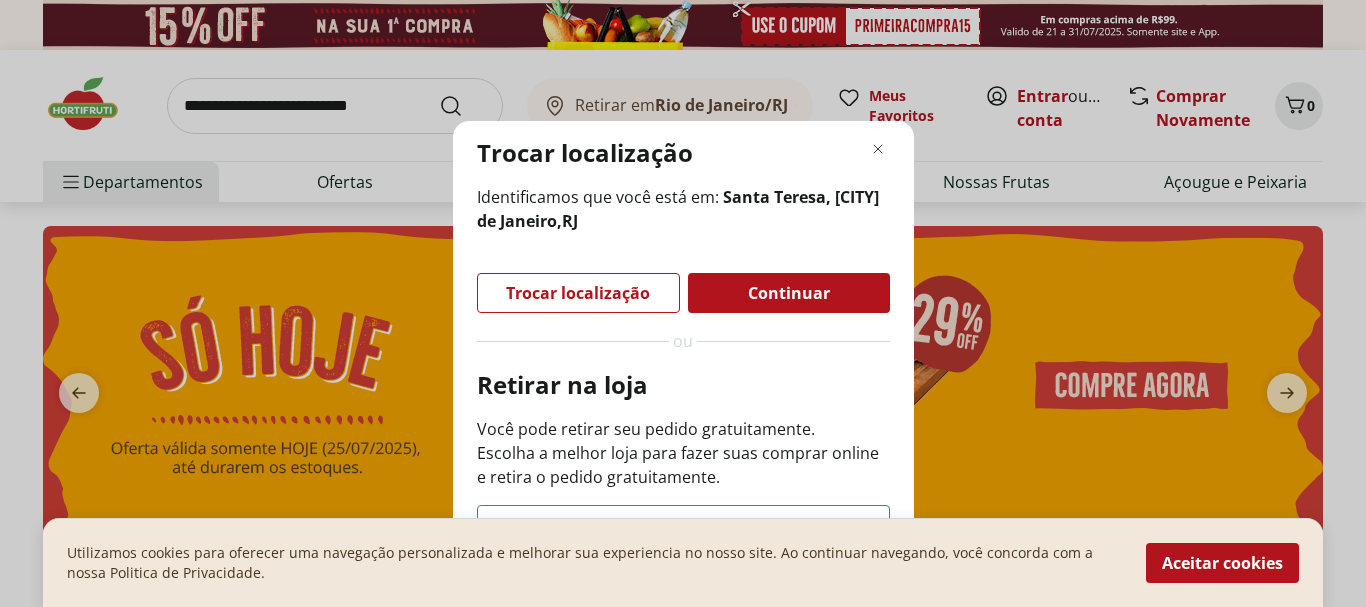 drag, startPoint x: 799, startPoint y: 156, endPoint x: 804, endPoint y: 133, distance: 23.537205 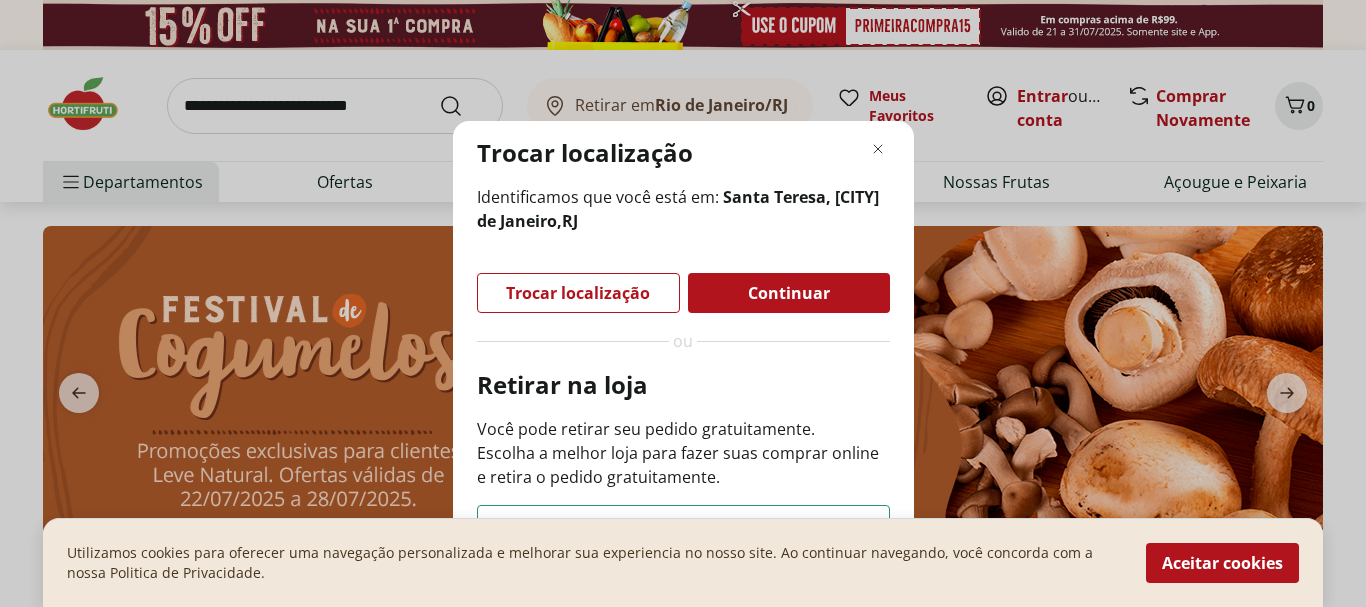 click on "Retirar na loja" at bounding box center (683, 385) 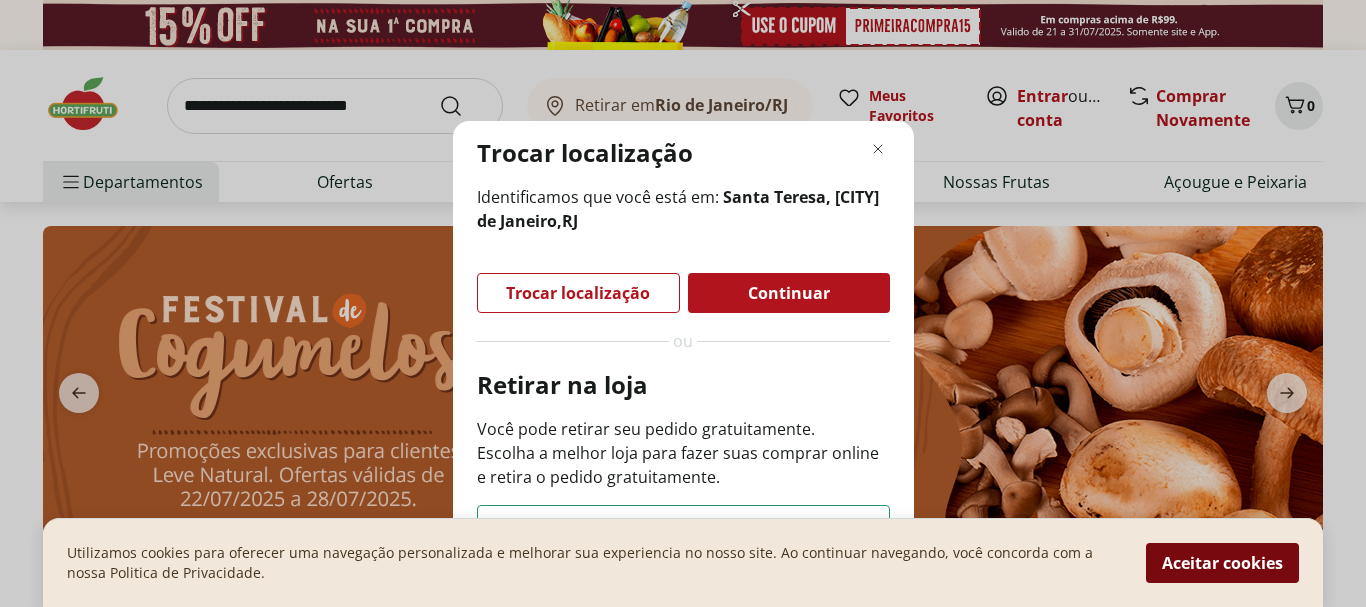click on "Aceitar cookies" at bounding box center (1222, 563) 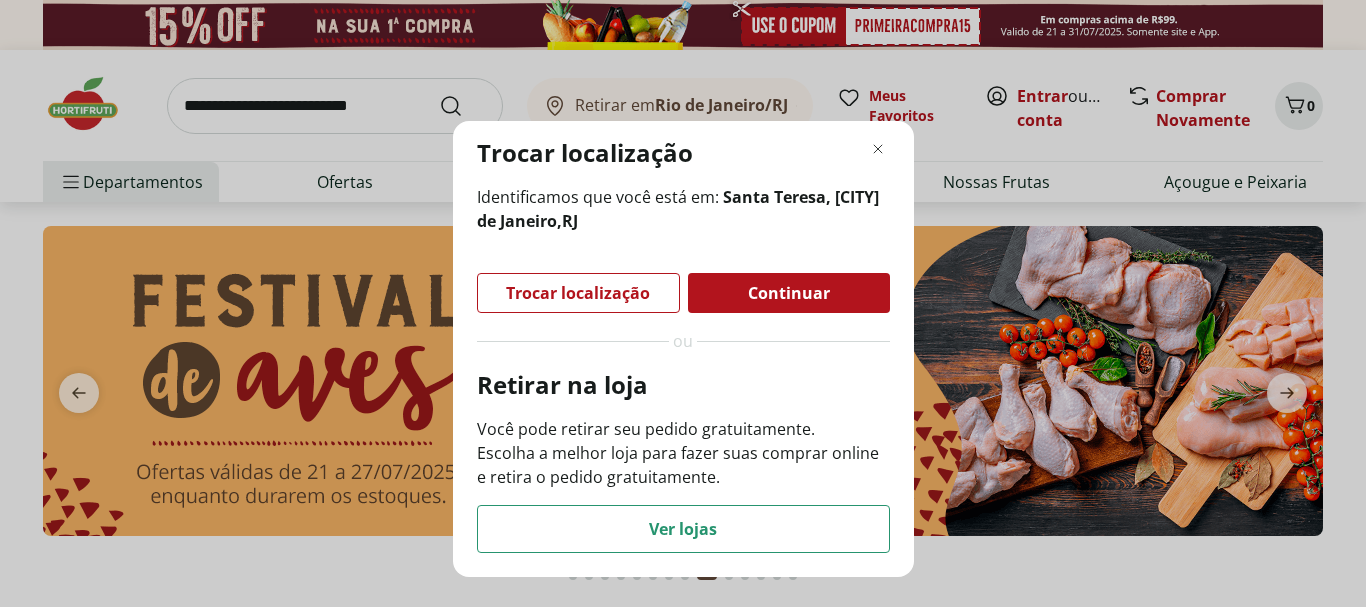 click on "Continuar" at bounding box center (789, 293) 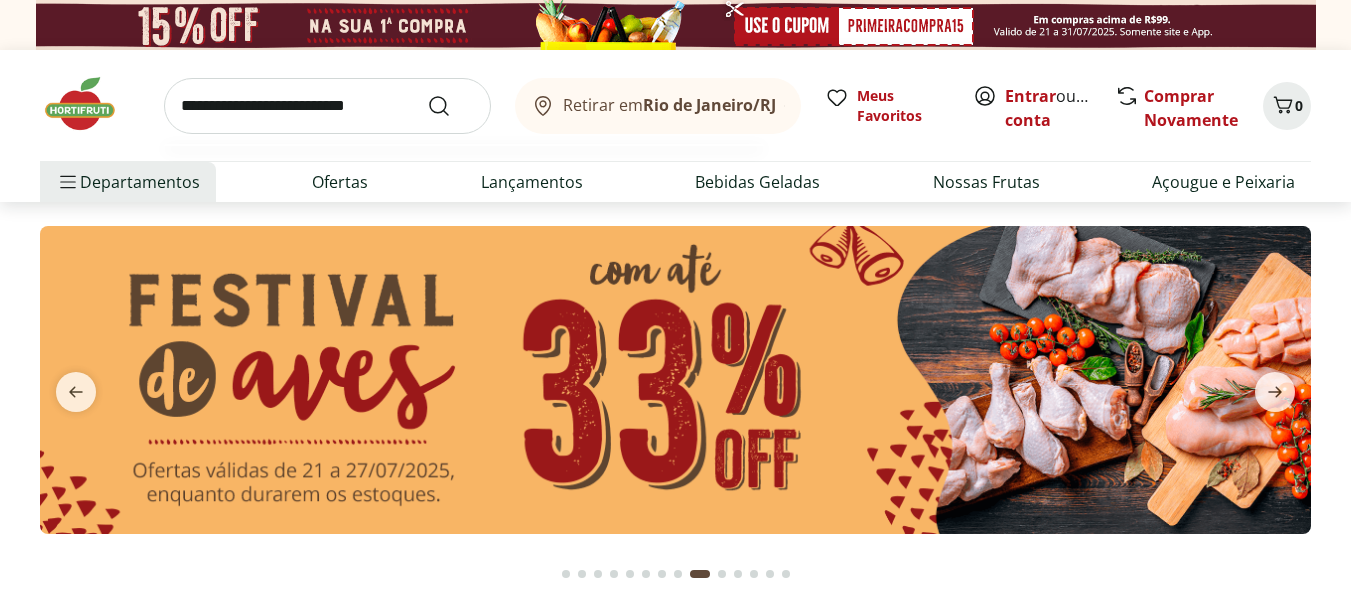 click at bounding box center [327, 106] 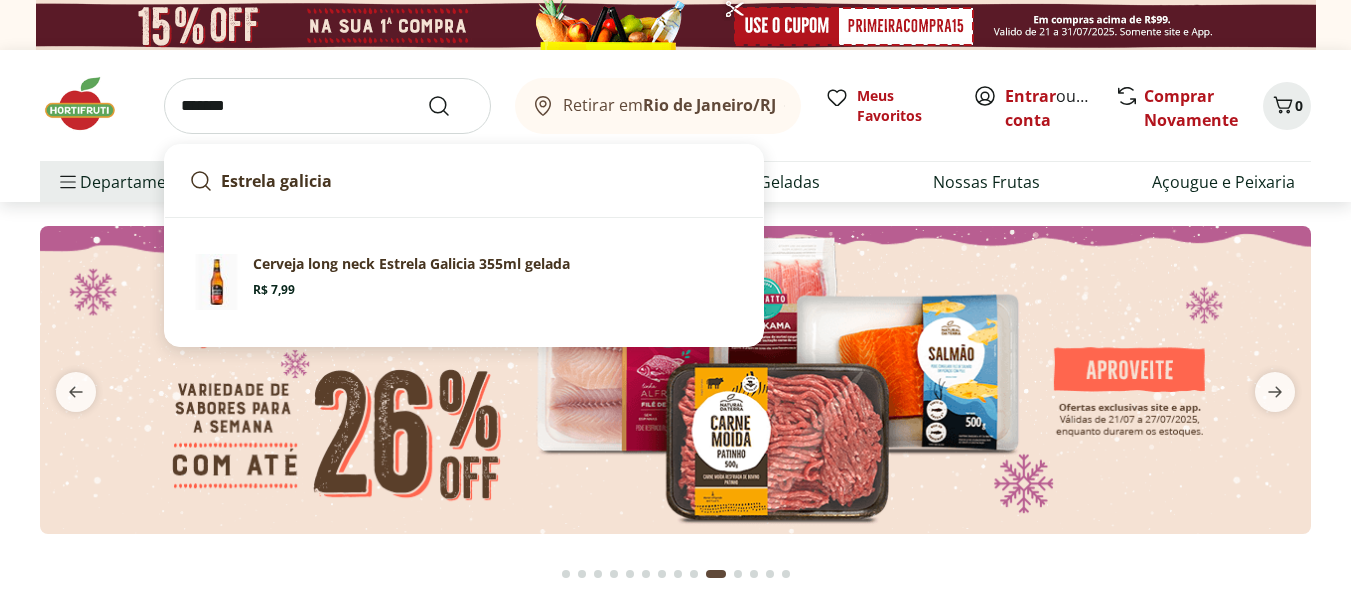 type on "*******" 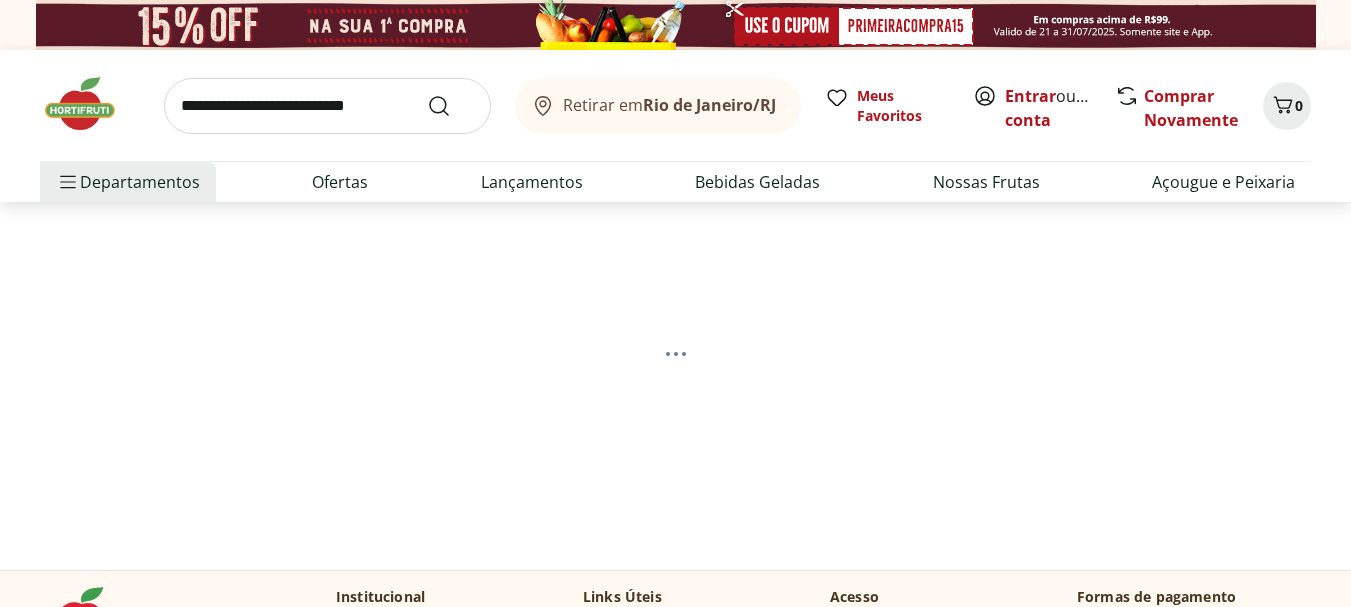 select on "**********" 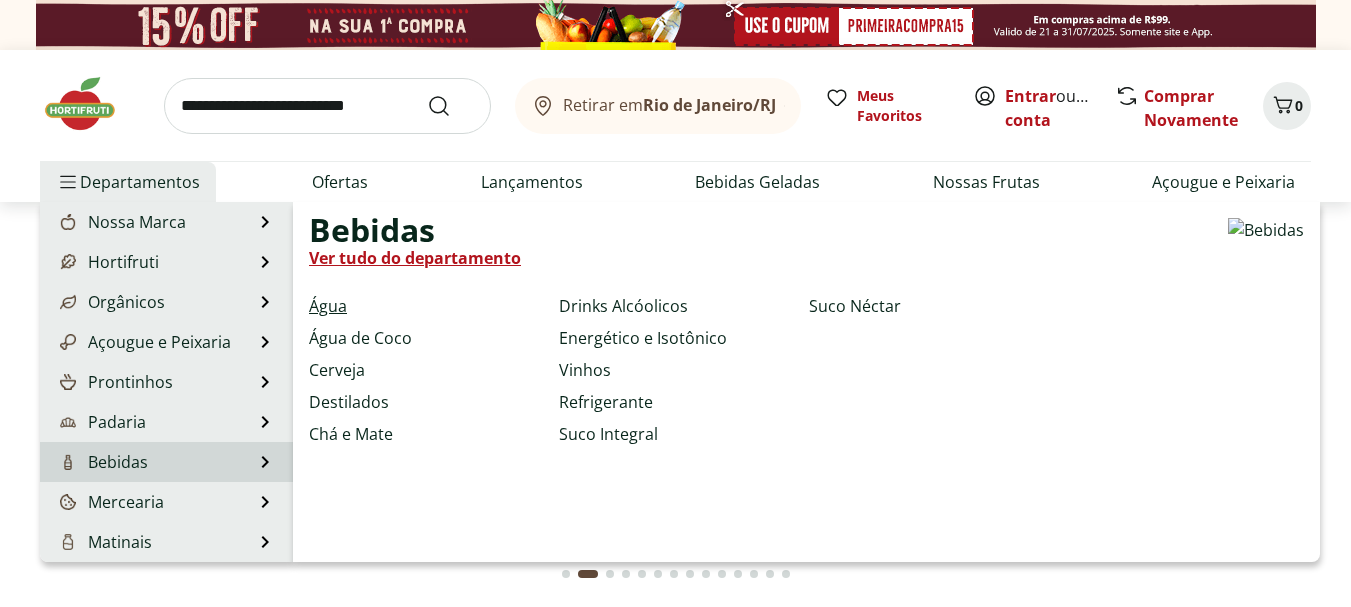 click on "Água" at bounding box center (328, 306) 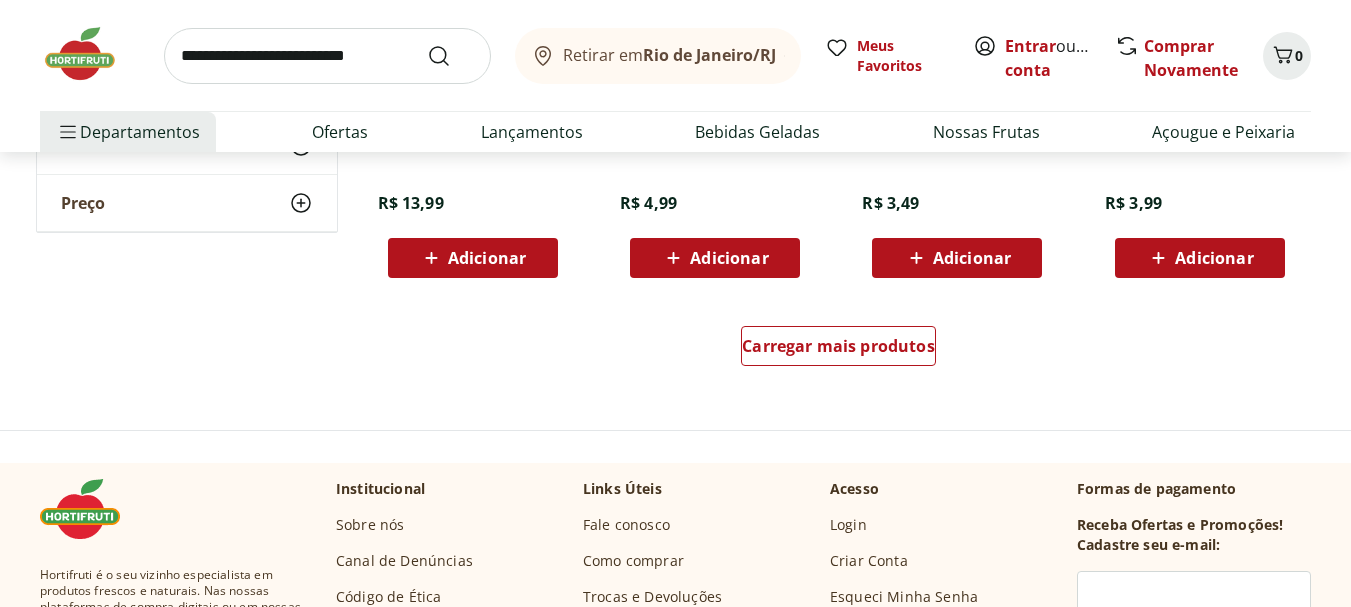 scroll, scrollTop: 1368, scrollLeft: 0, axis: vertical 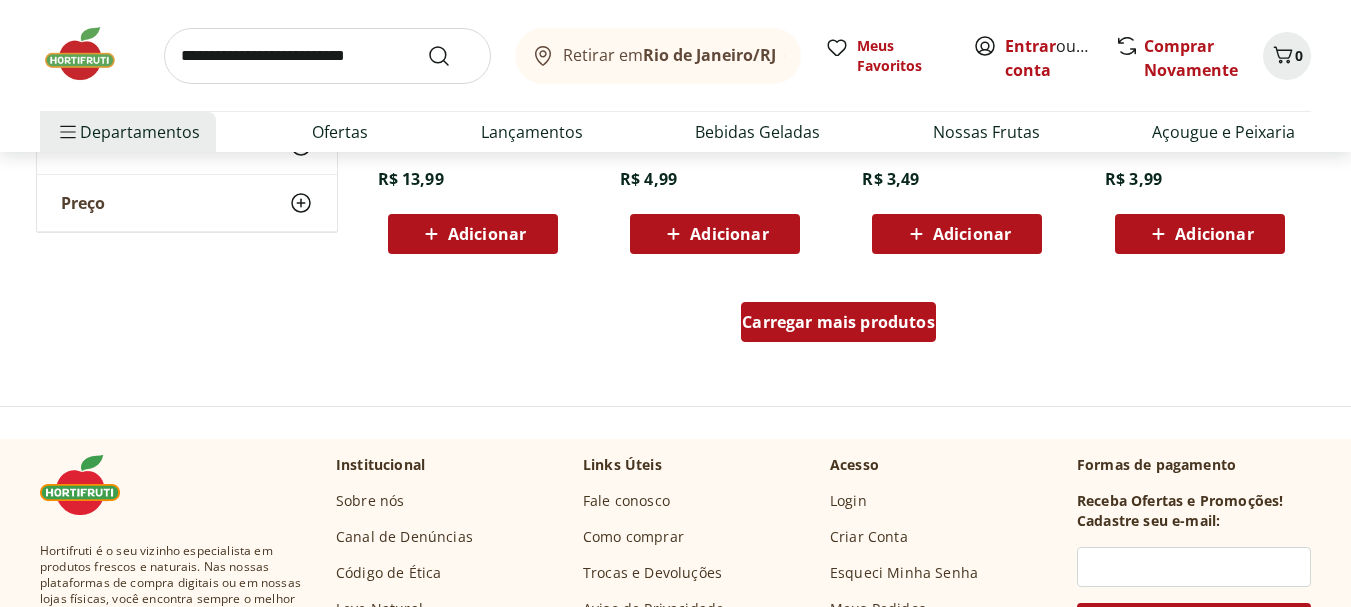 click on "Carregar mais produtos" at bounding box center [838, 322] 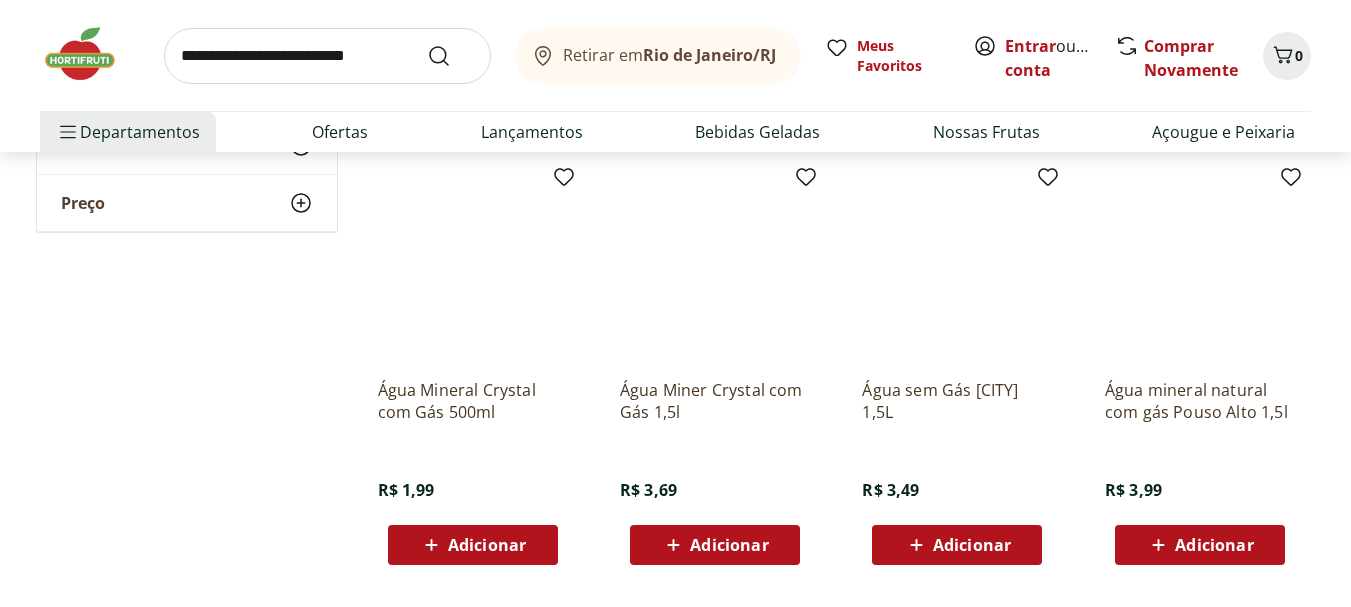 scroll, scrollTop: 1954, scrollLeft: 0, axis: vertical 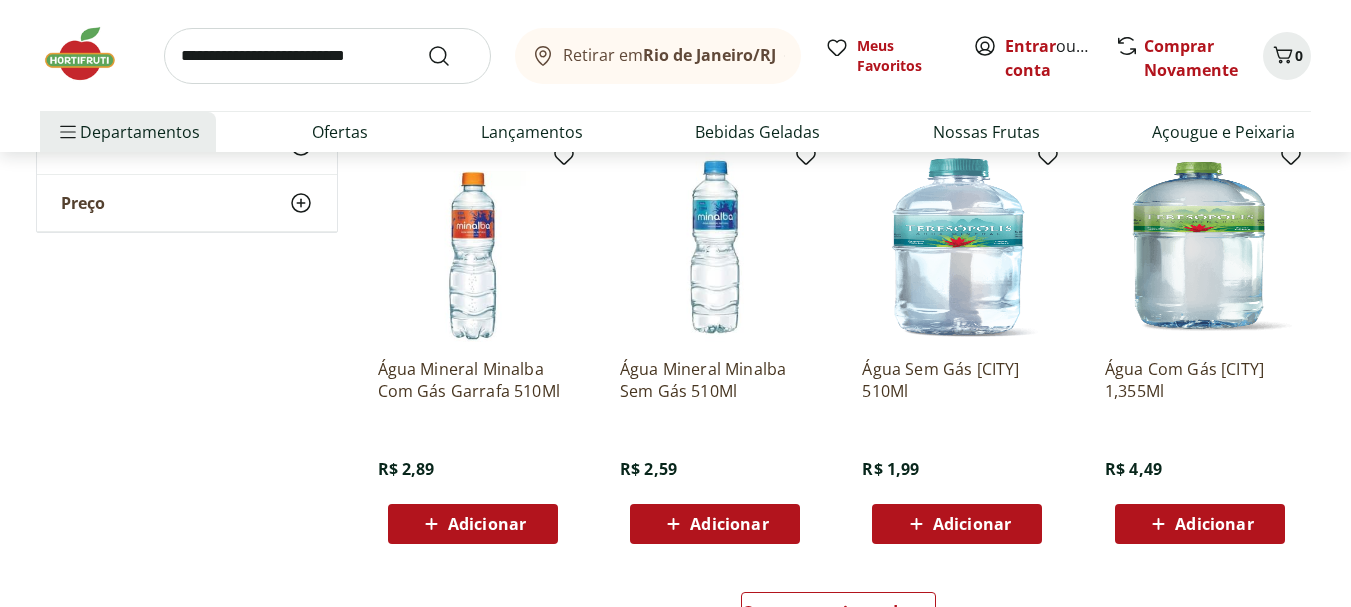 click on "Adicionar" at bounding box center [487, 524] 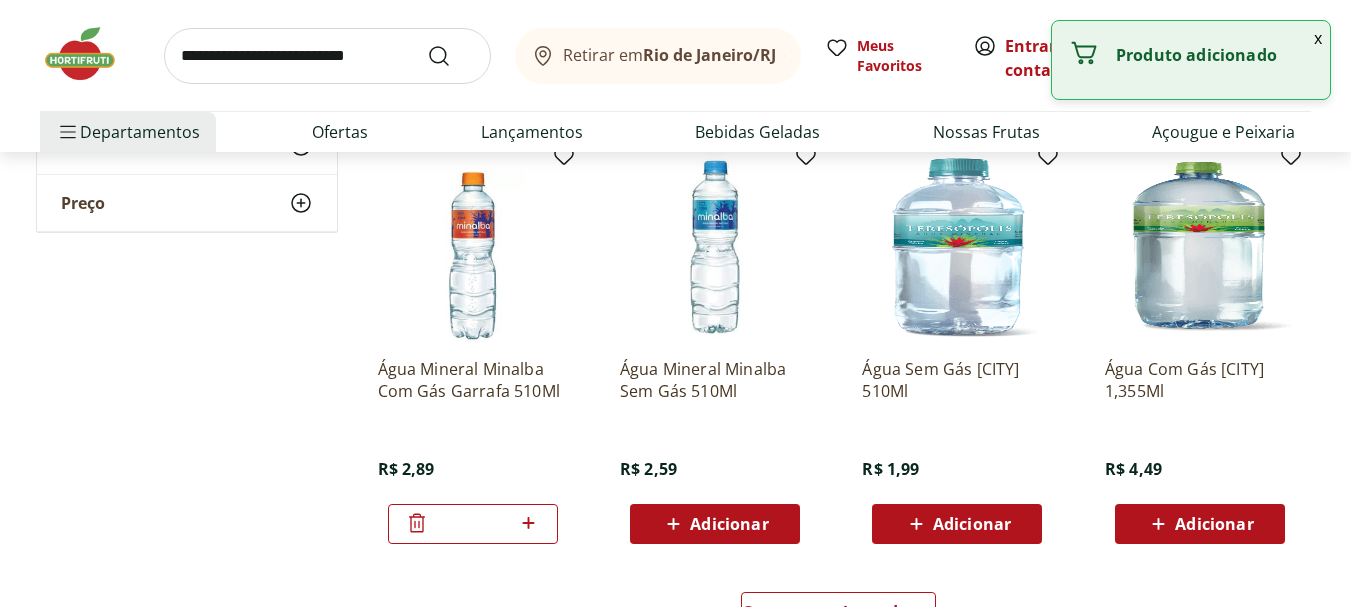 click 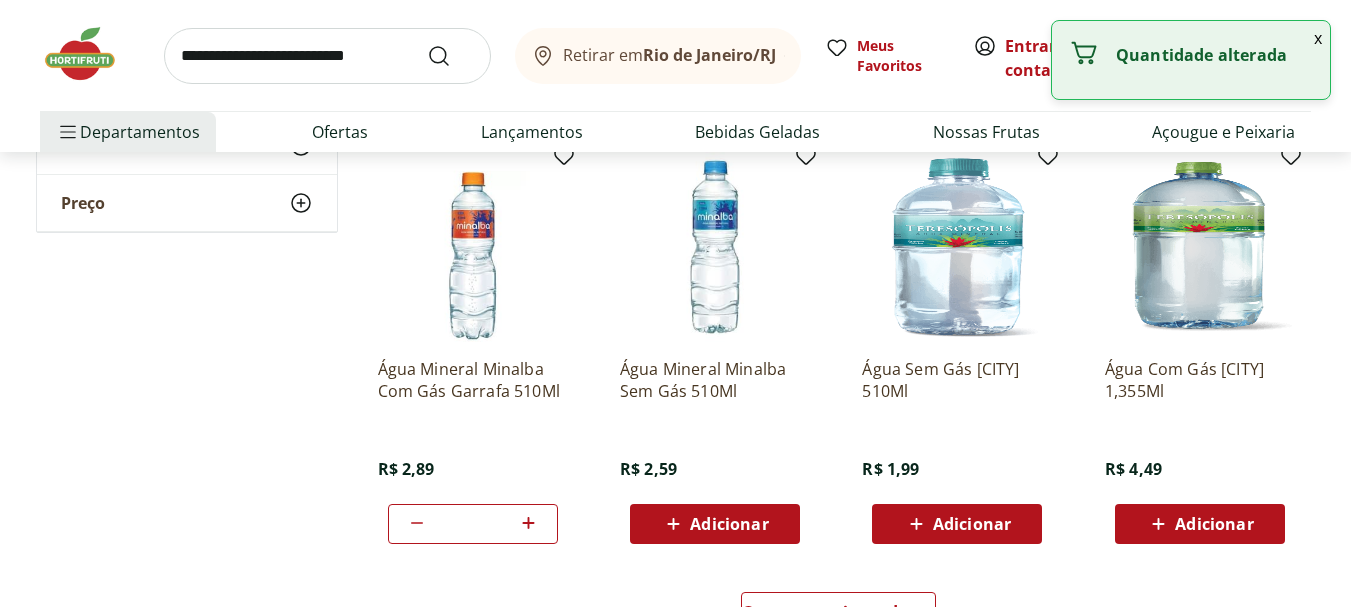 click 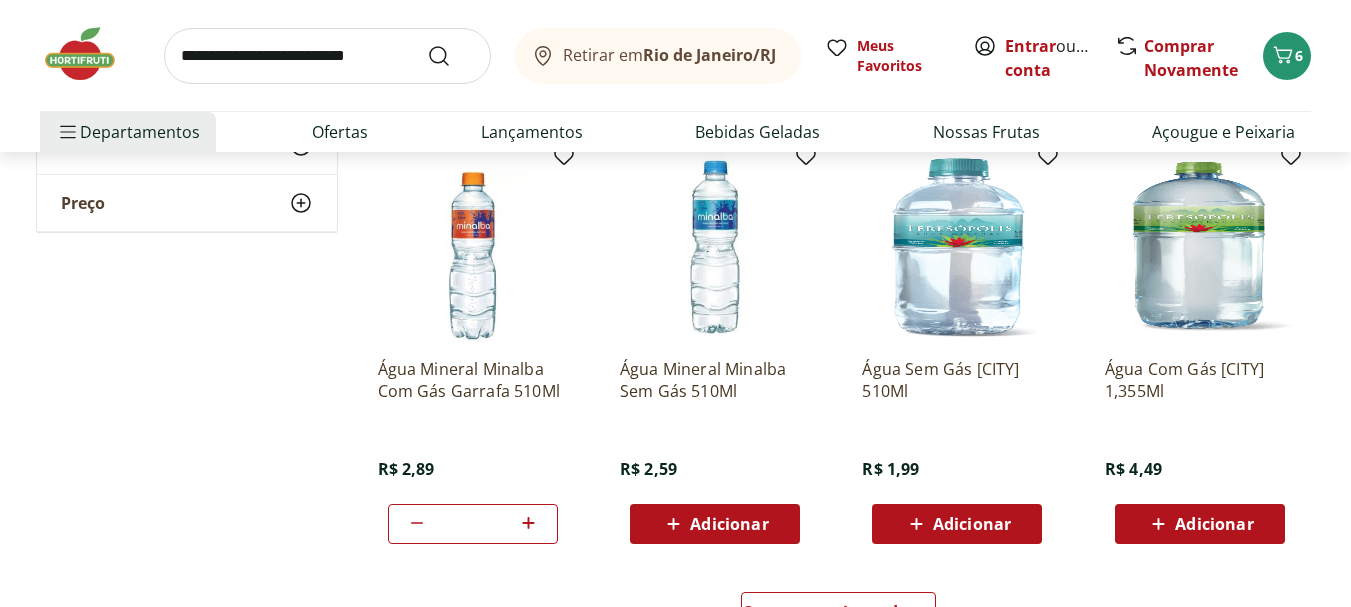 click on "Adicionar" at bounding box center (714, 524) 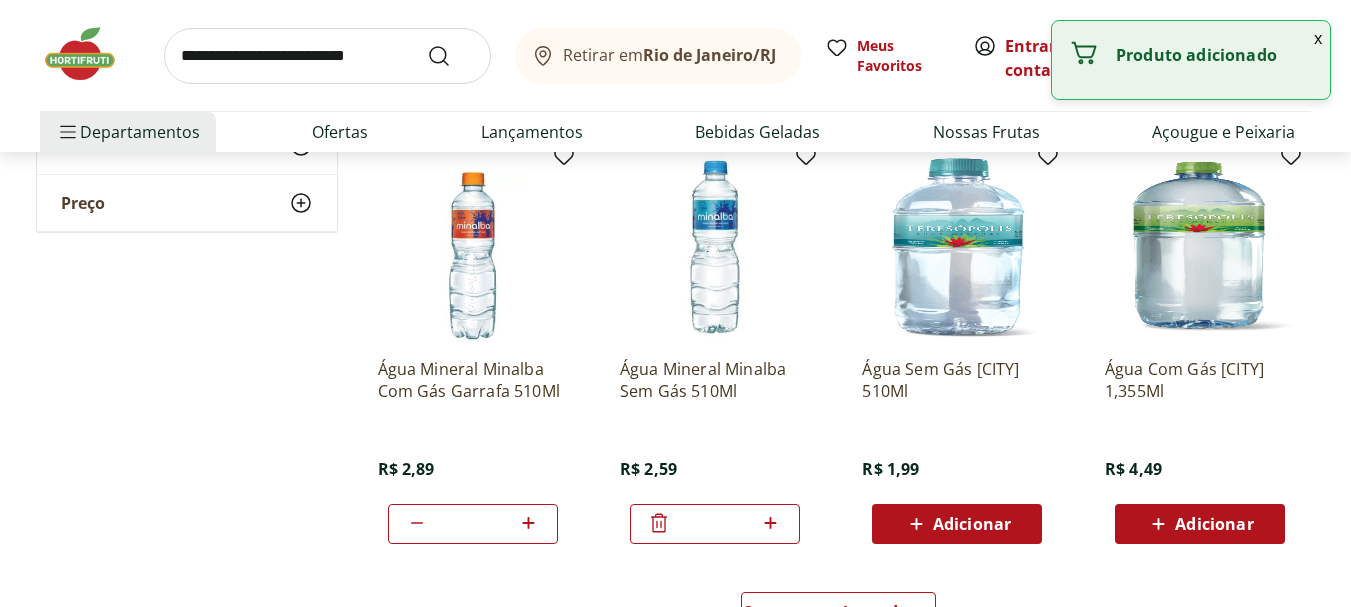 click 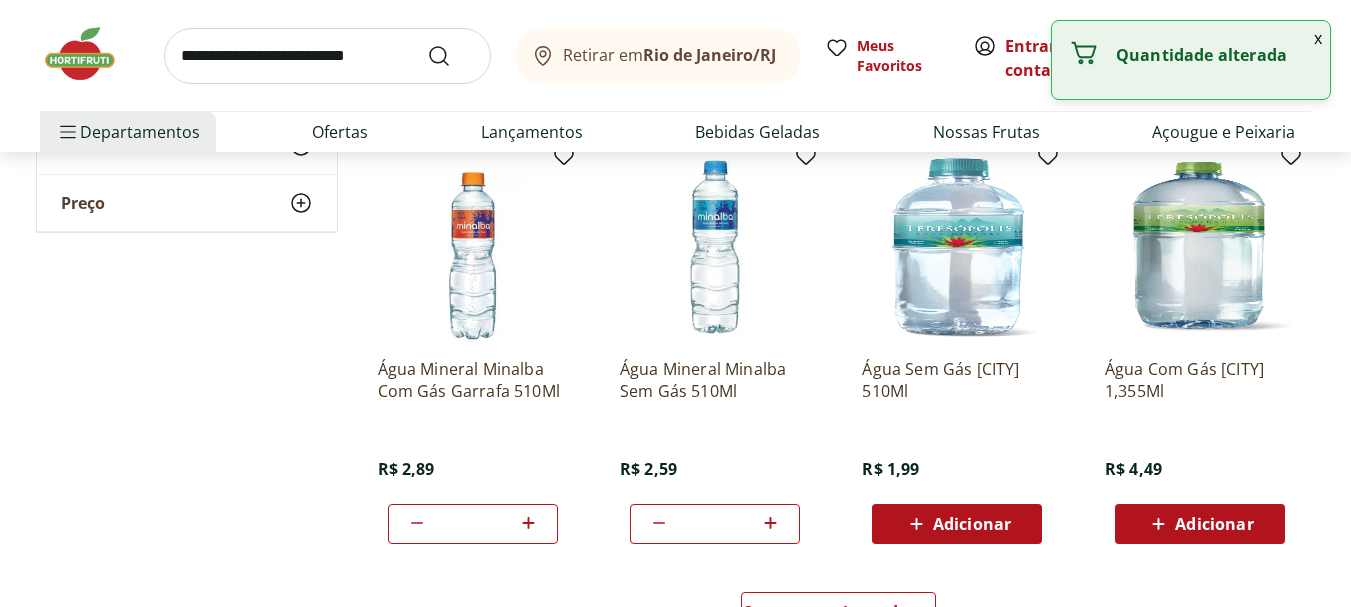 click 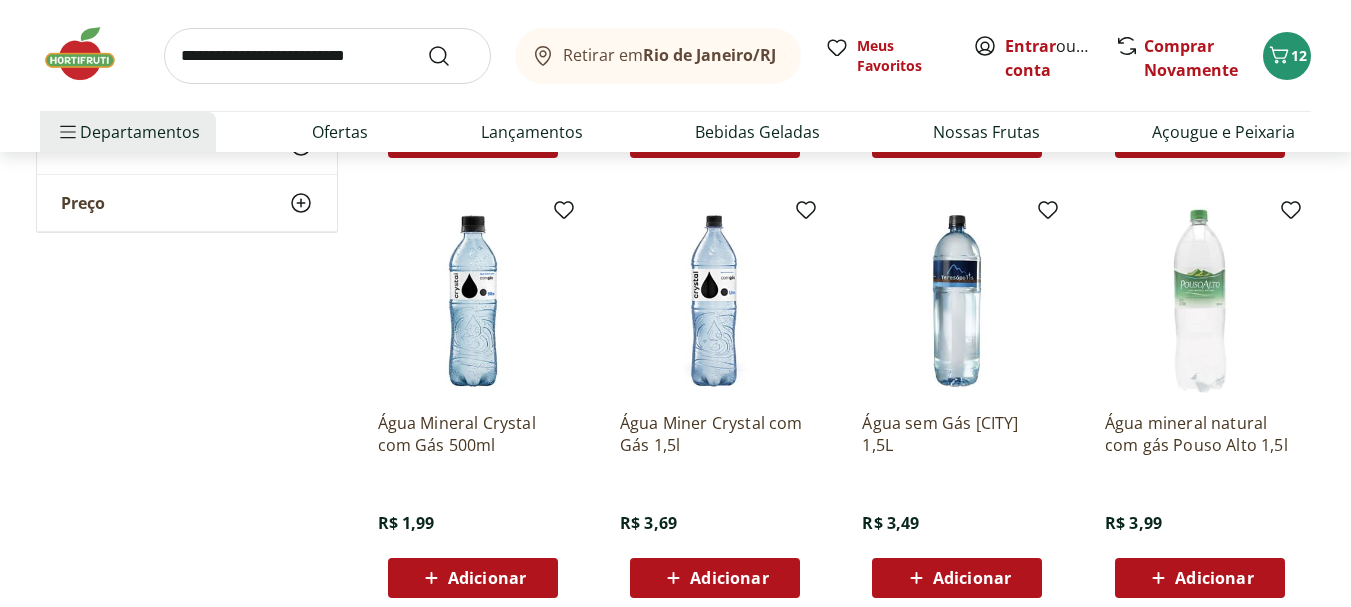 scroll, scrollTop: 1484, scrollLeft: 0, axis: vertical 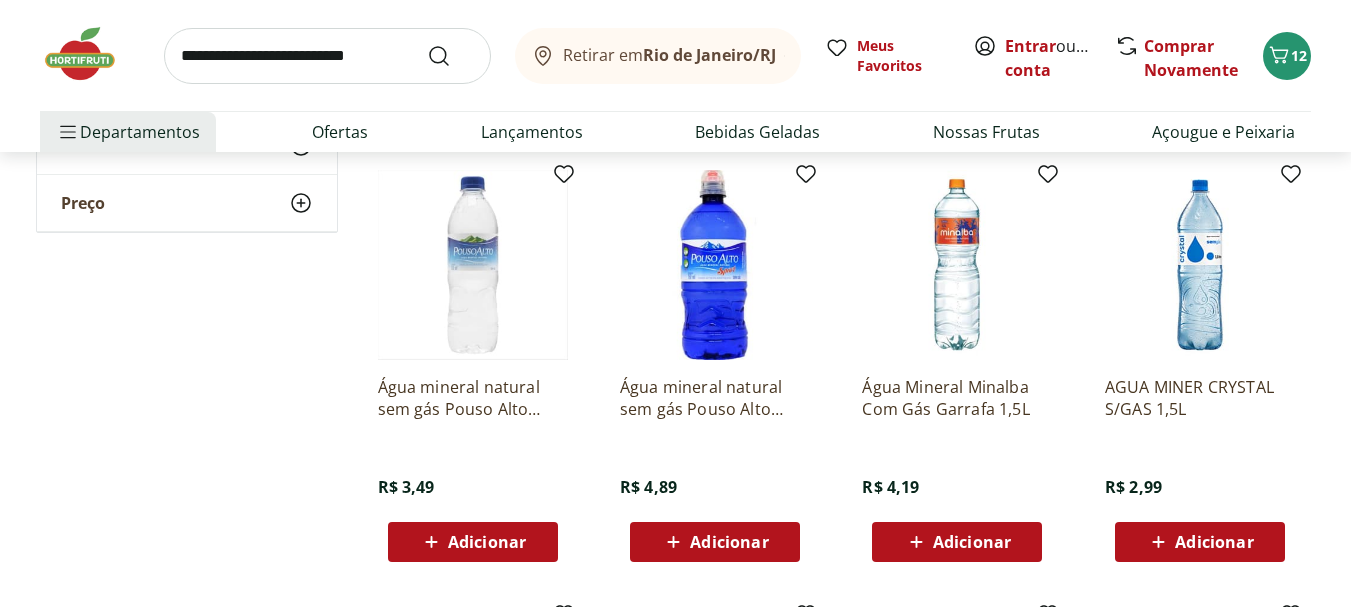 click at bounding box center [327, 56] 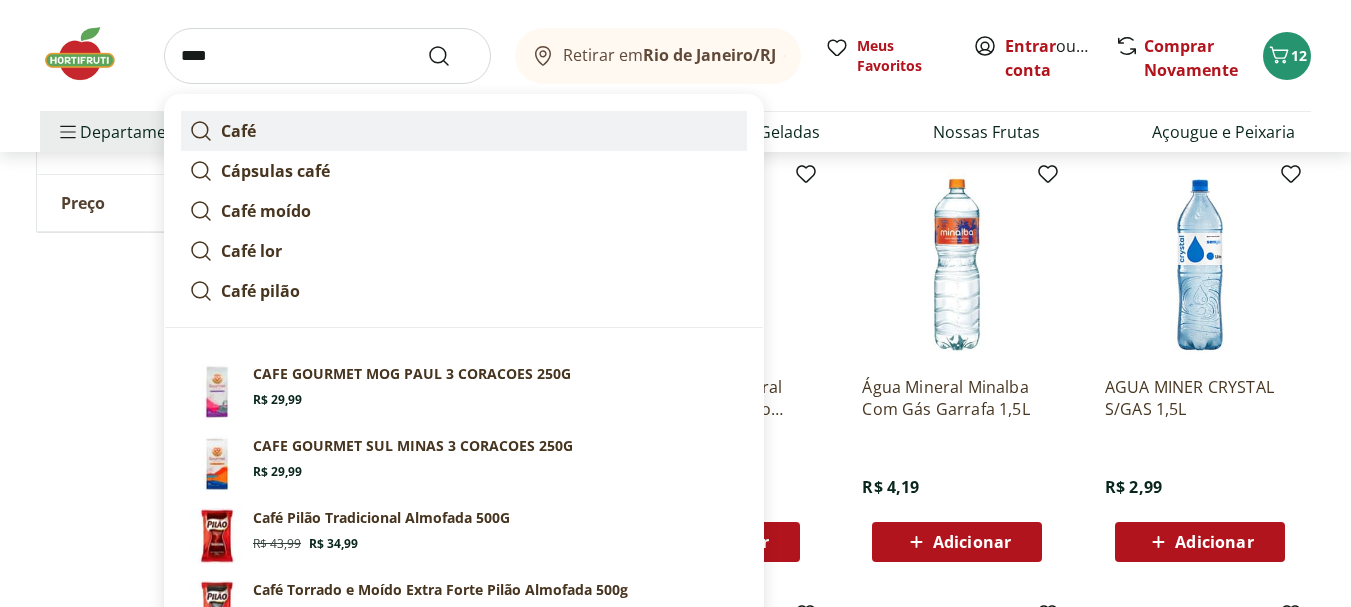click on "Café" at bounding box center (238, 131) 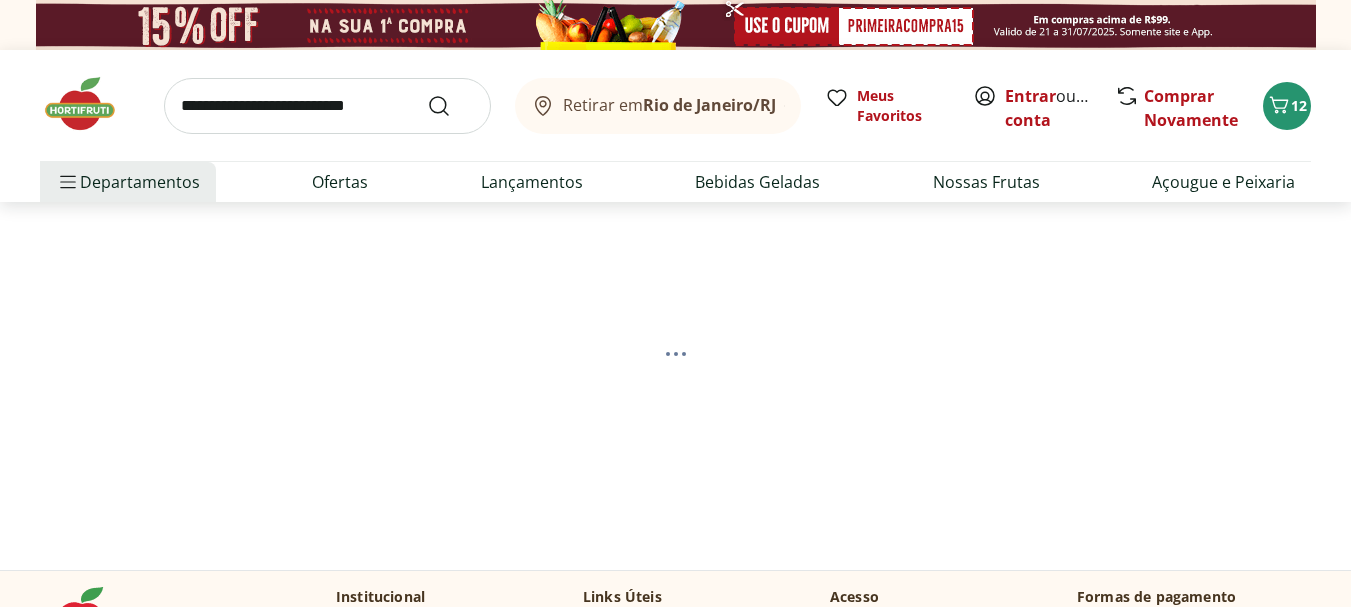 select on "**********" 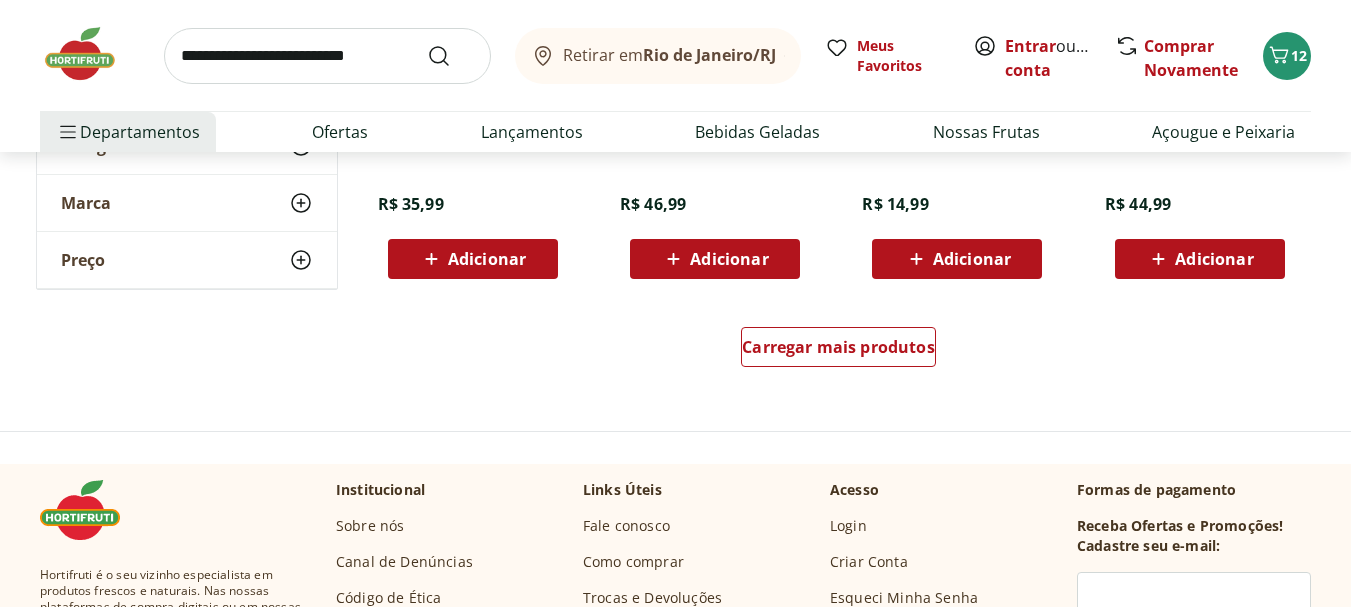 scroll, scrollTop: 1441, scrollLeft: 0, axis: vertical 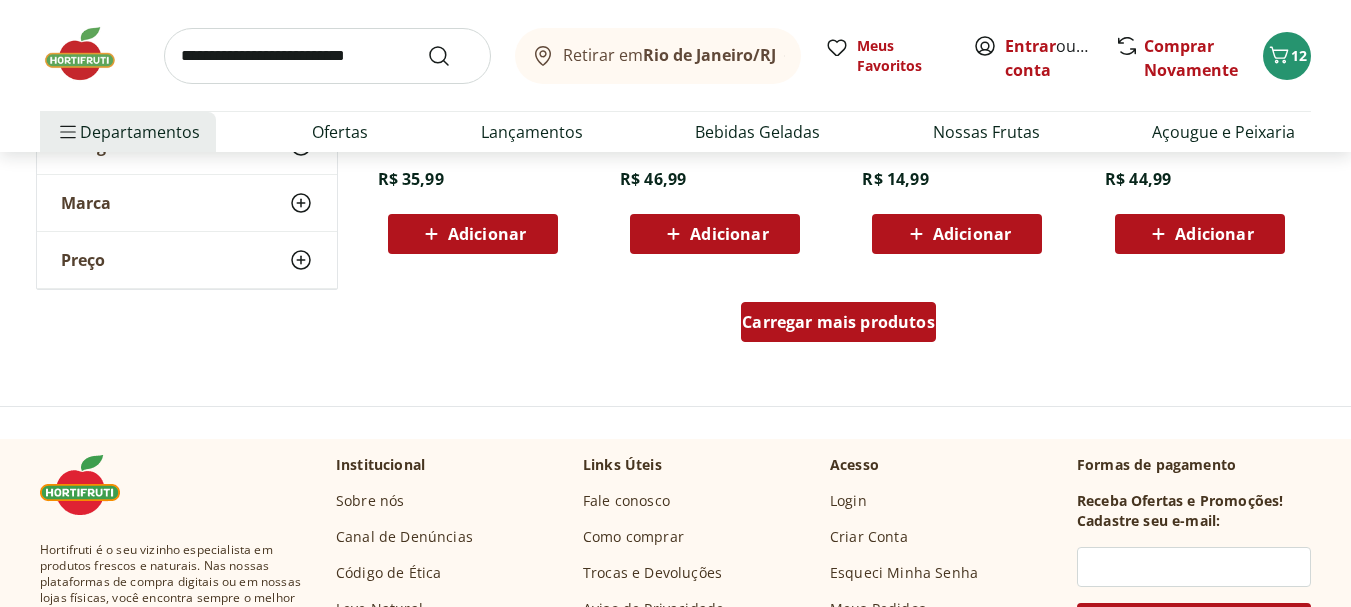 click on "Carregar mais produtos" at bounding box center [838, 322] 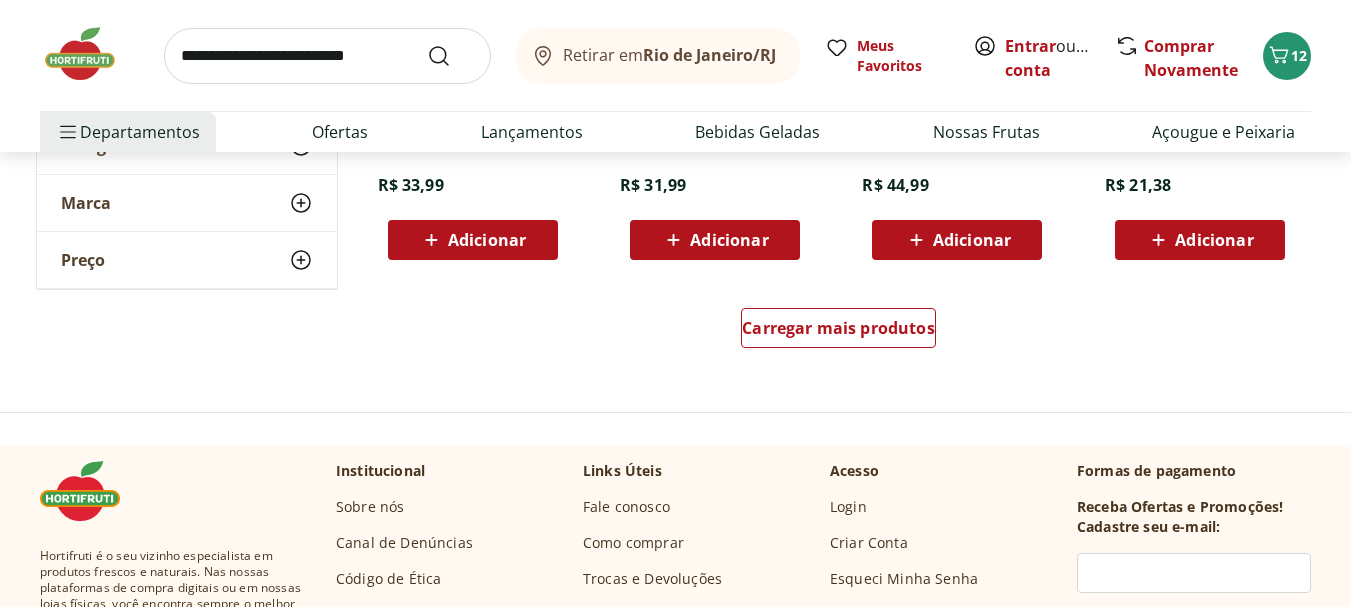 scroll, scrollTop: 2747, scrollLeft: 0, axis: vertical 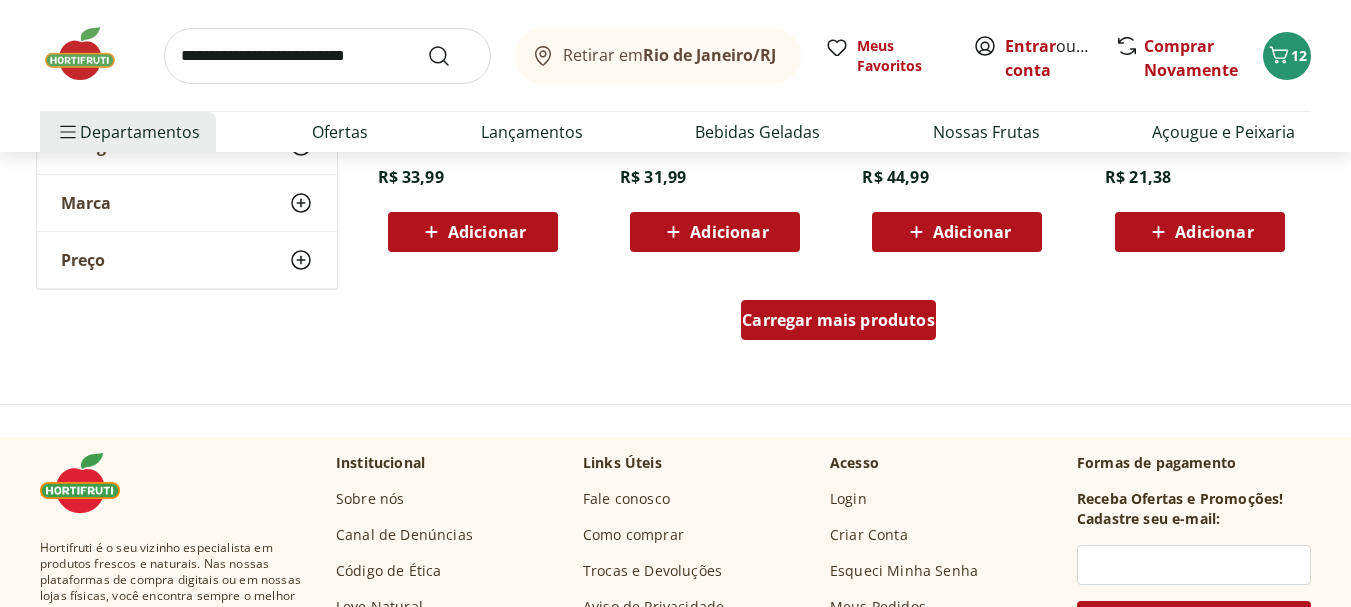 click on "Carregar mais produtos" at bounding box center [838, 320] 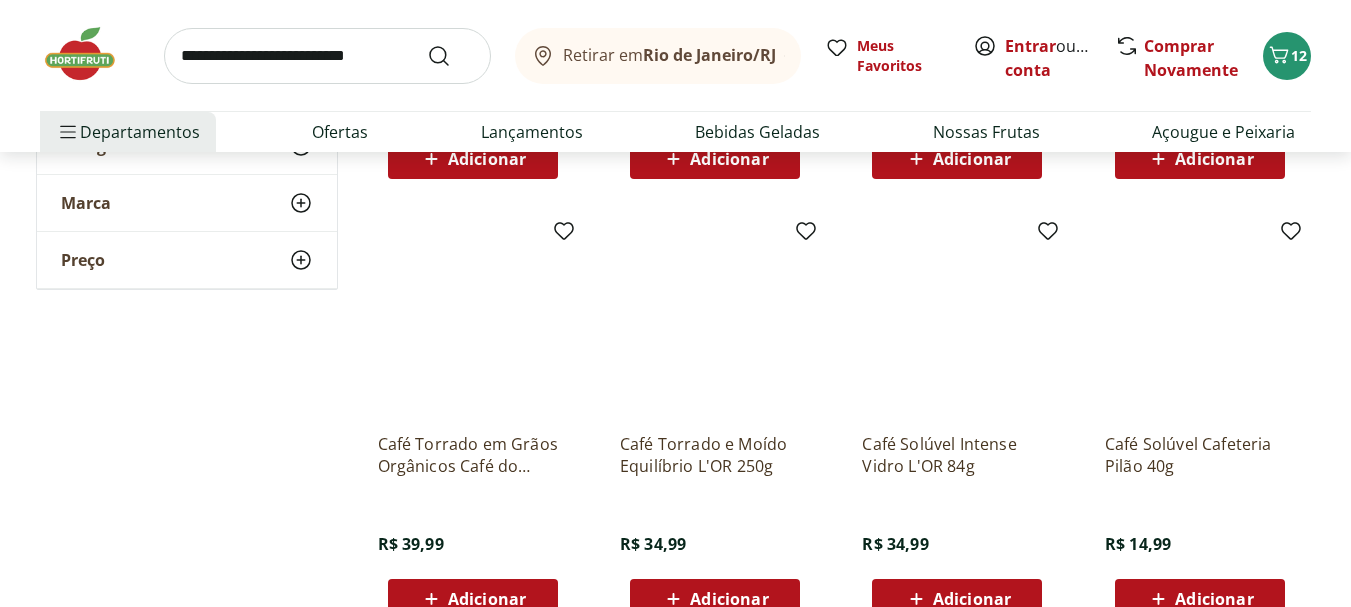 scroll, scrollTop: 3695, scrollLeft: 0, axis: vertical 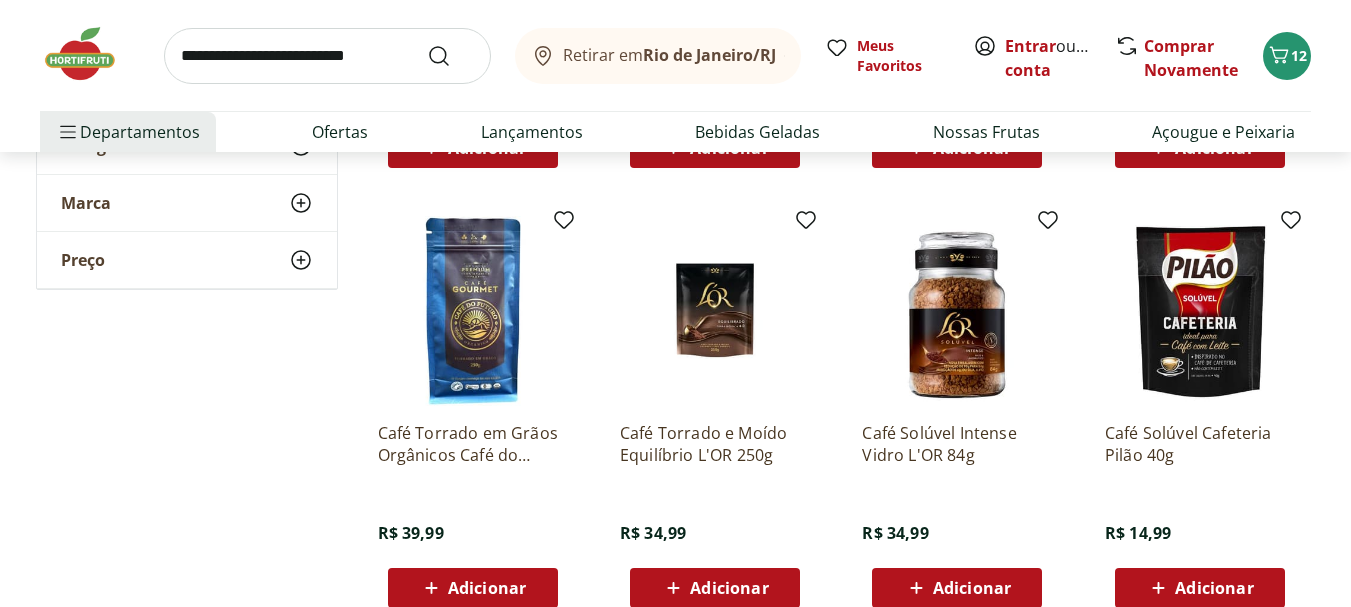 click on "Café Torrado e Moído Equilíbrio L'OR 250g" at bounding box center (715, 444) 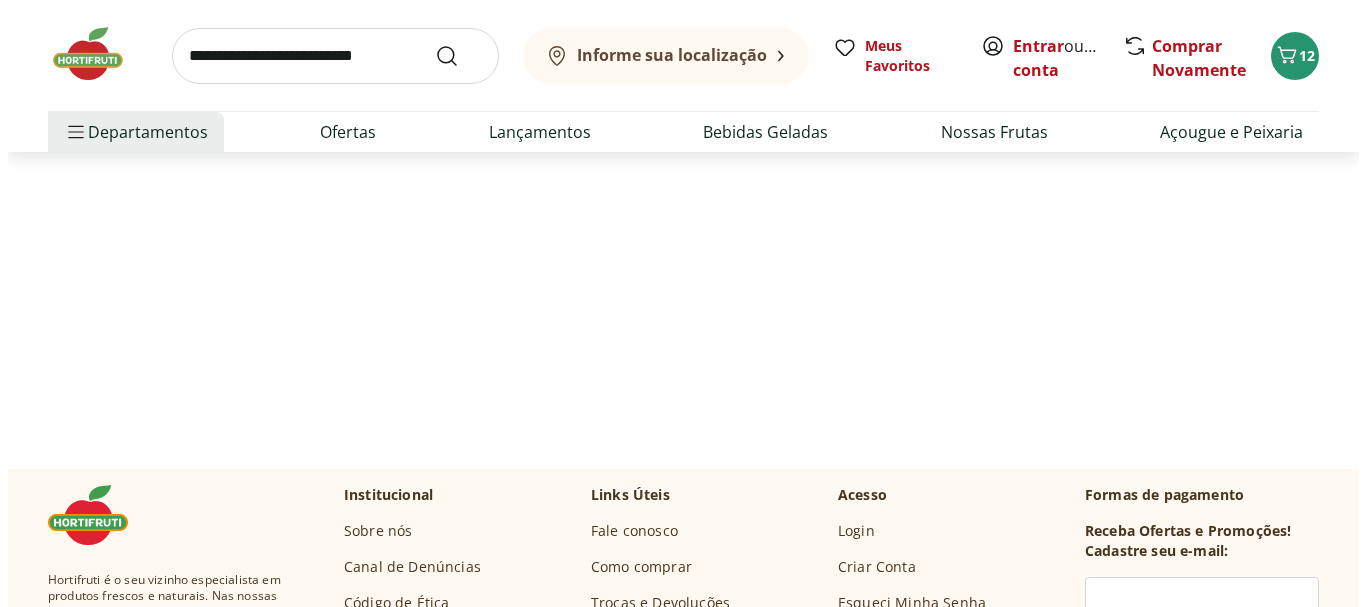 scroll, scrollTop: 0, scrollLeft: 0, axis: both 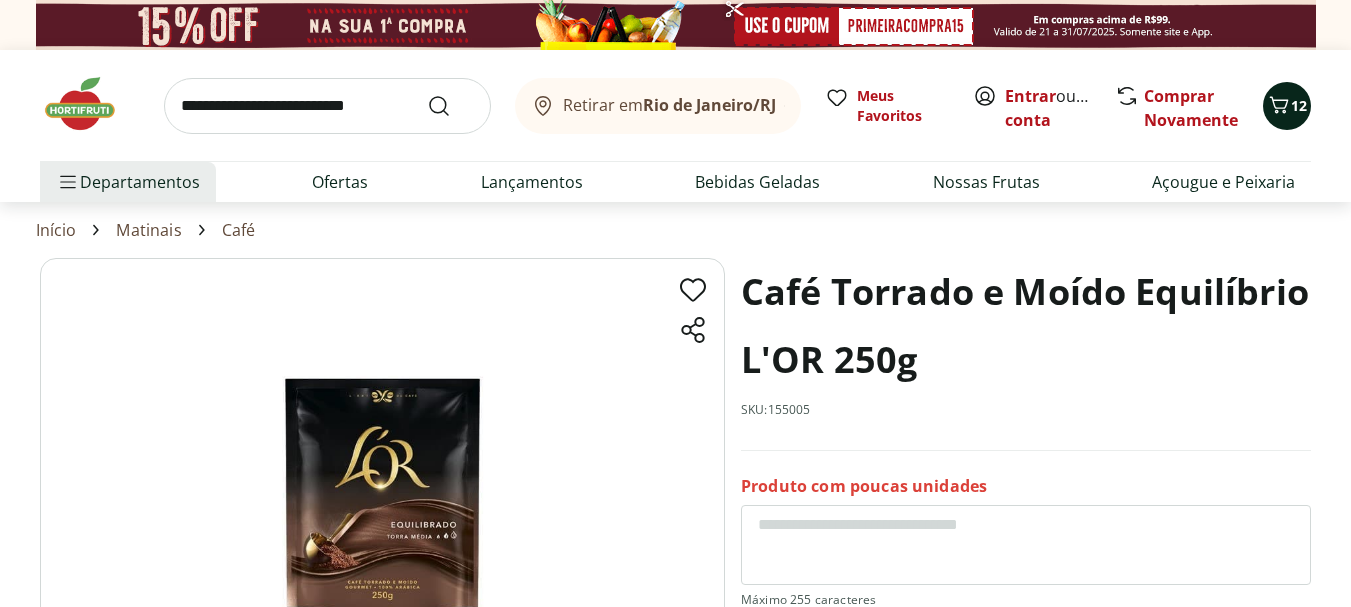 click 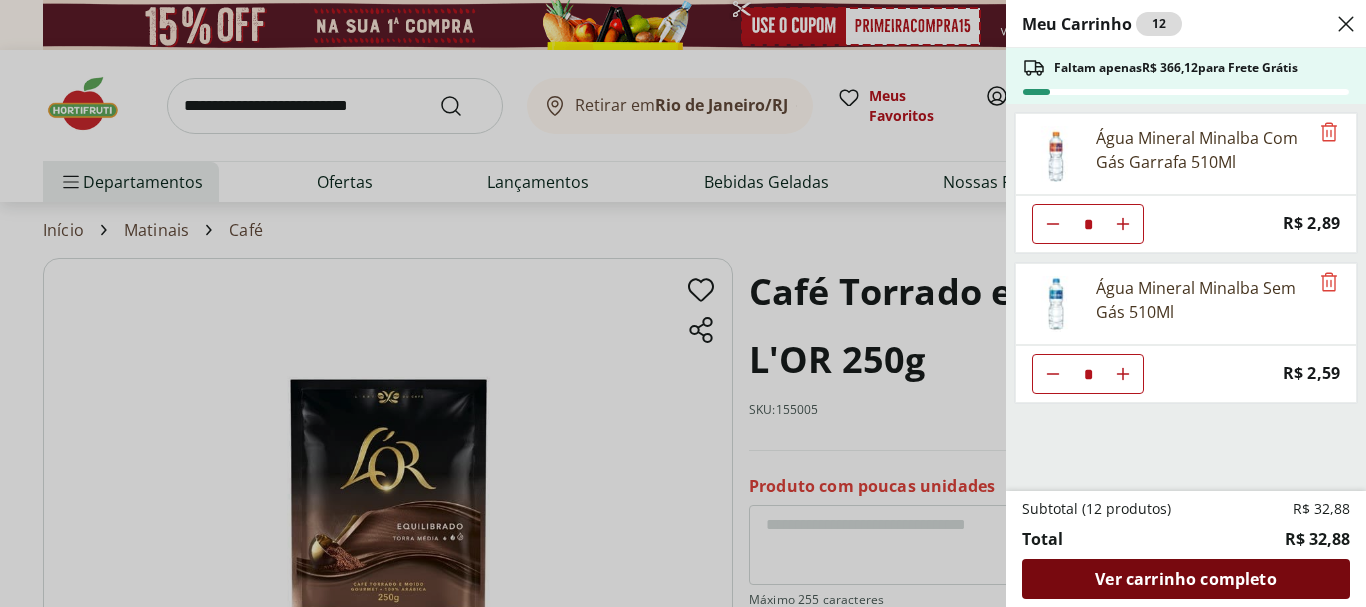 click on "Ver carrinho completo" at bounding box center [1185, 579] 